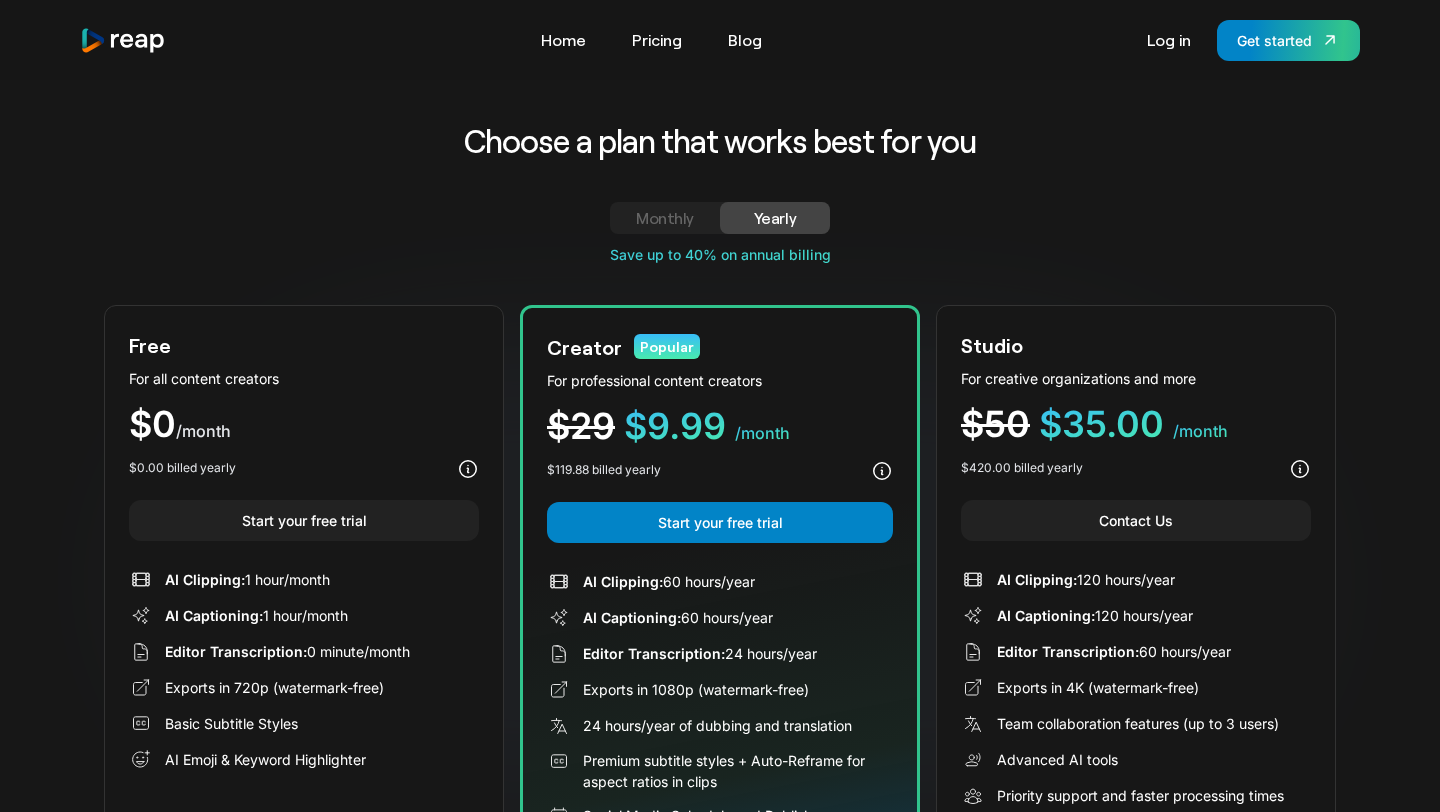 scroll, scrollTop: 0, scrollLeft: 0, axis: both 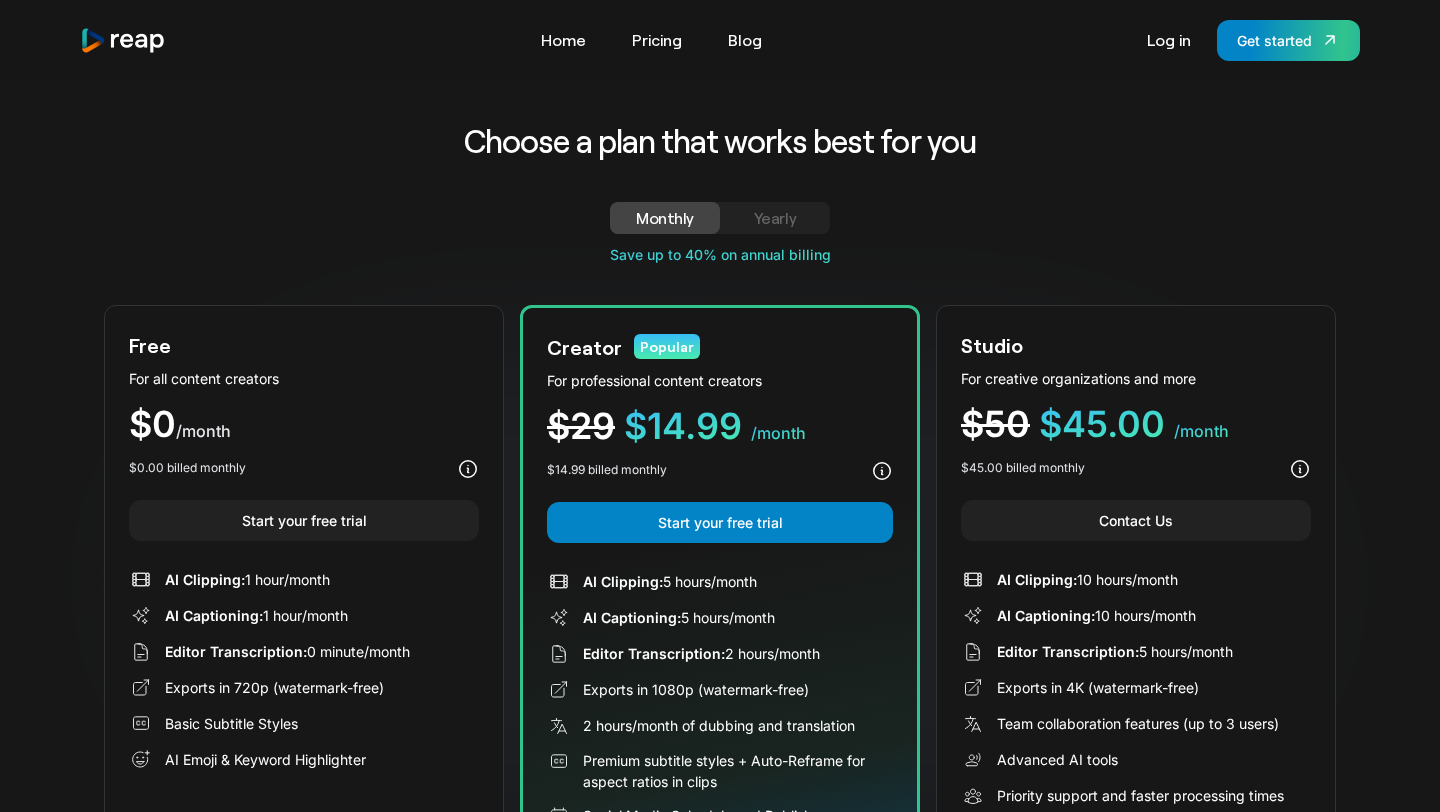 click on "Yearly" at bounding box center (775, 218) 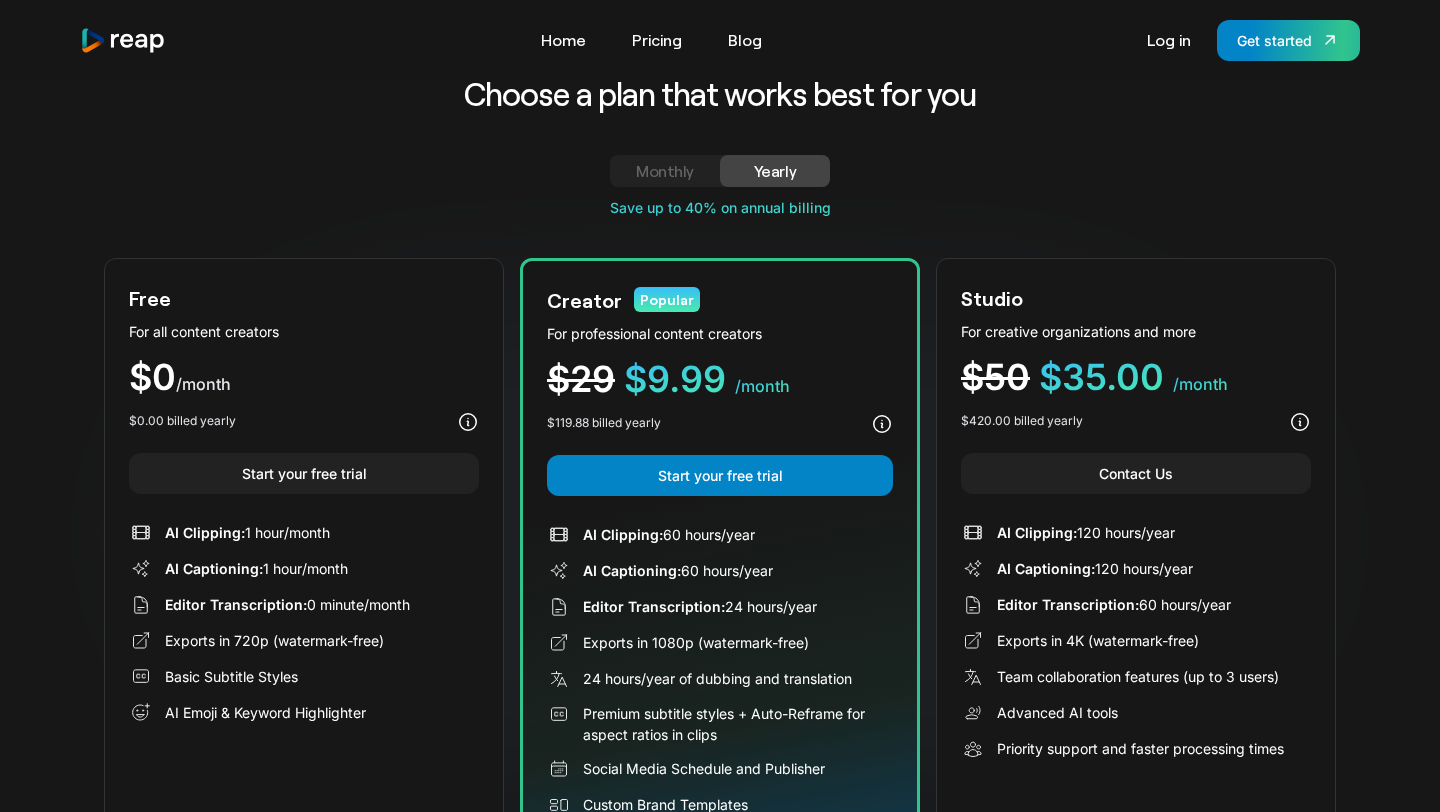 scroll, scrollTop: 0, scrollLeft: 0, axis: both 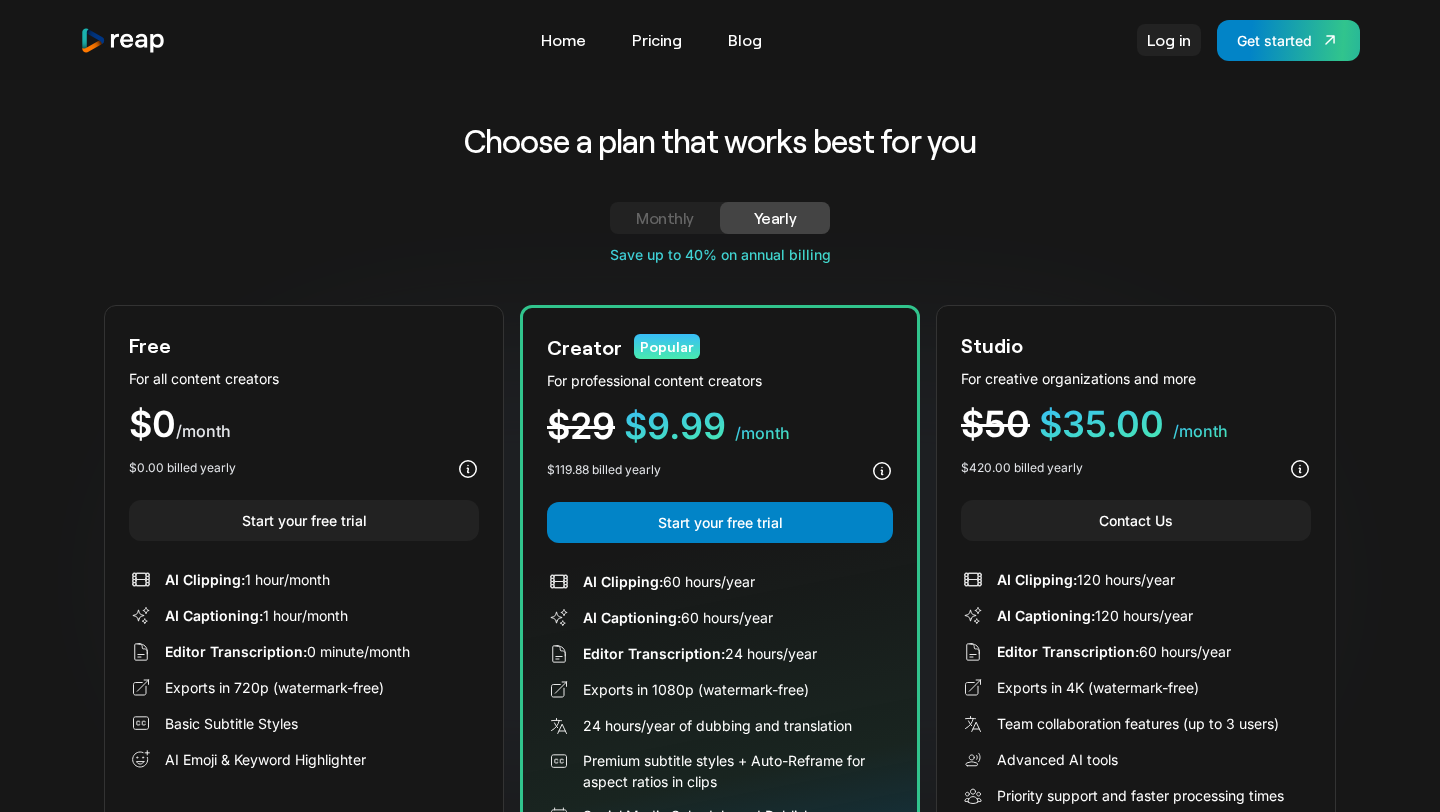 click on "Log in" at bounding box center [1169, 40] 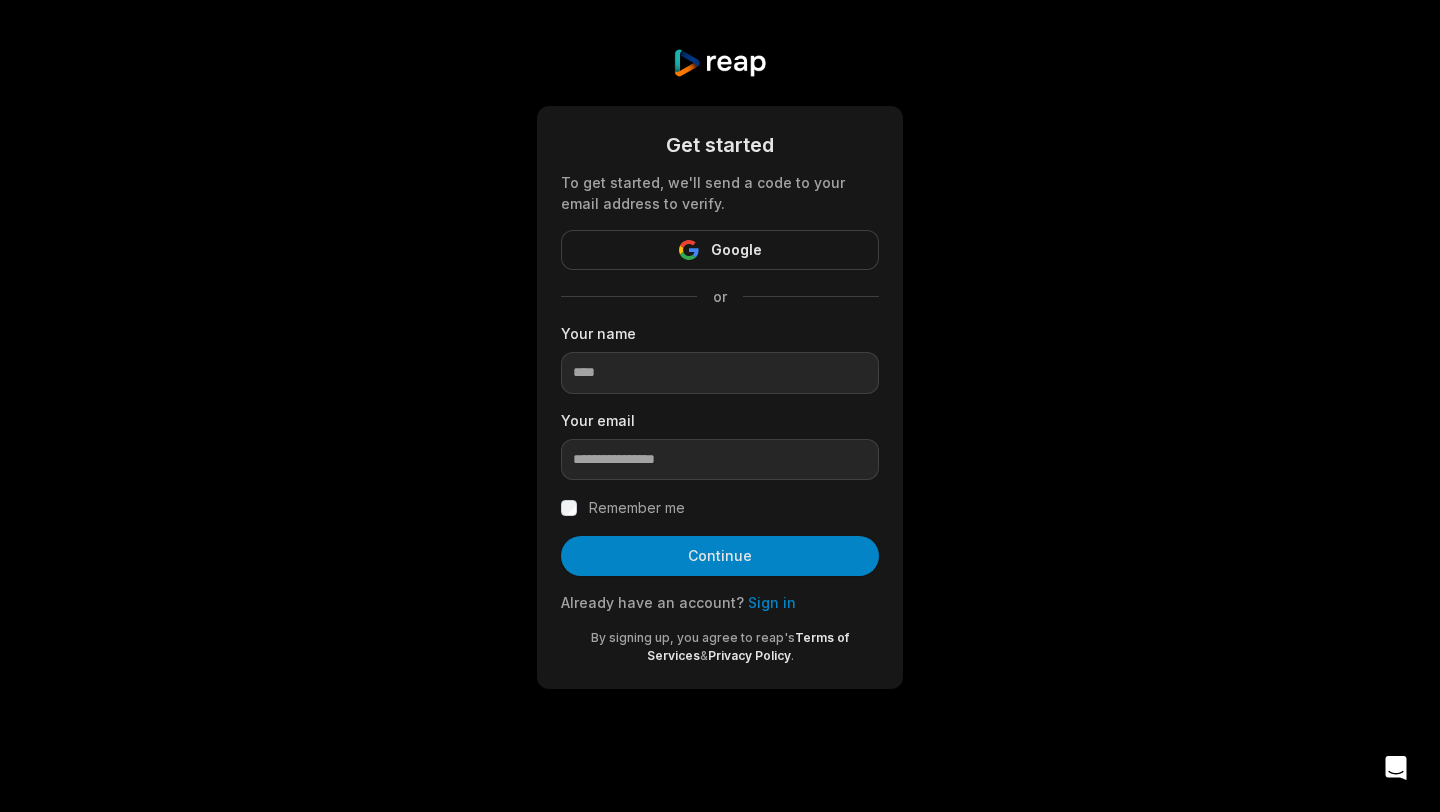 scroll, scrollTop: 0, scrollLeft: 0, axis: both 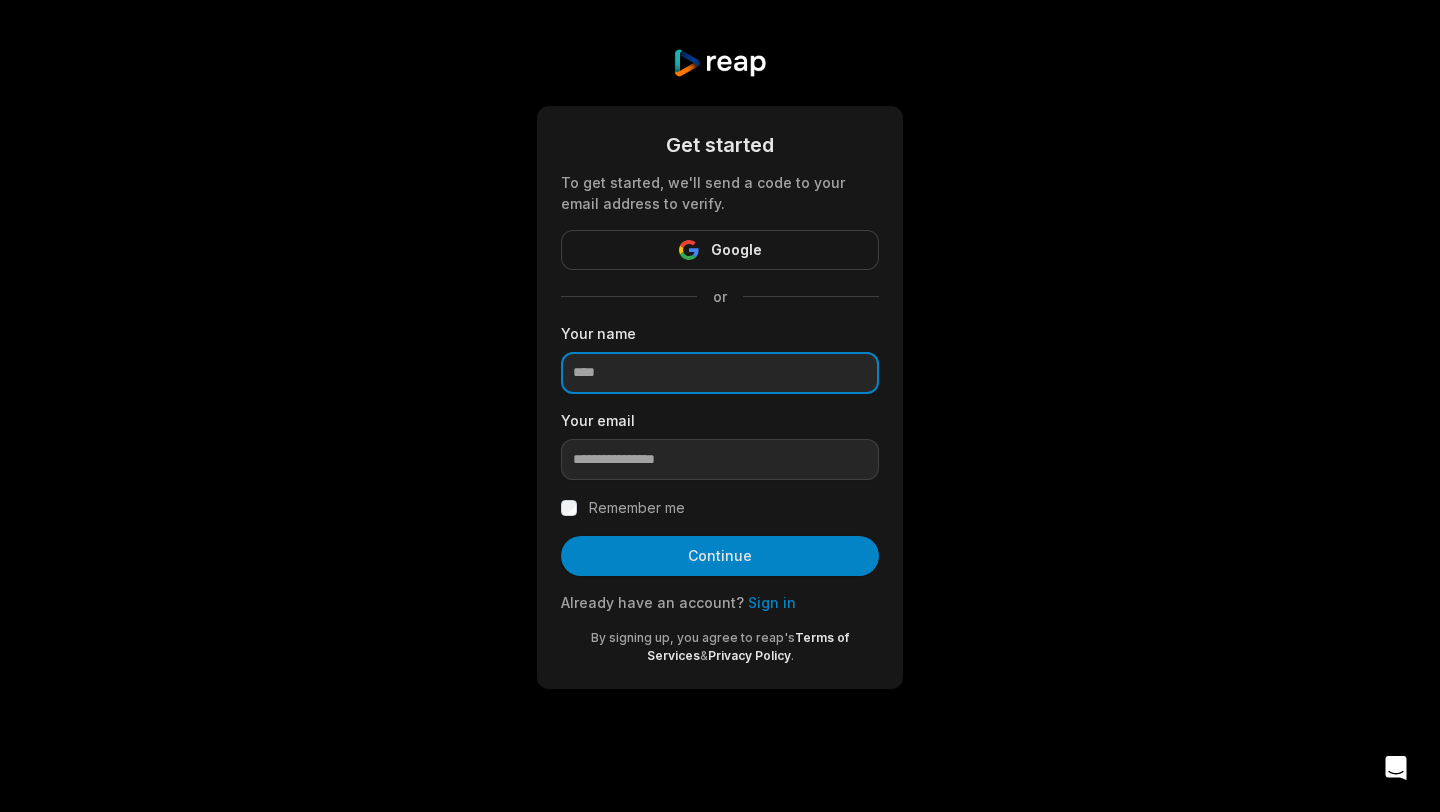 click at bounding box center (720, 373) 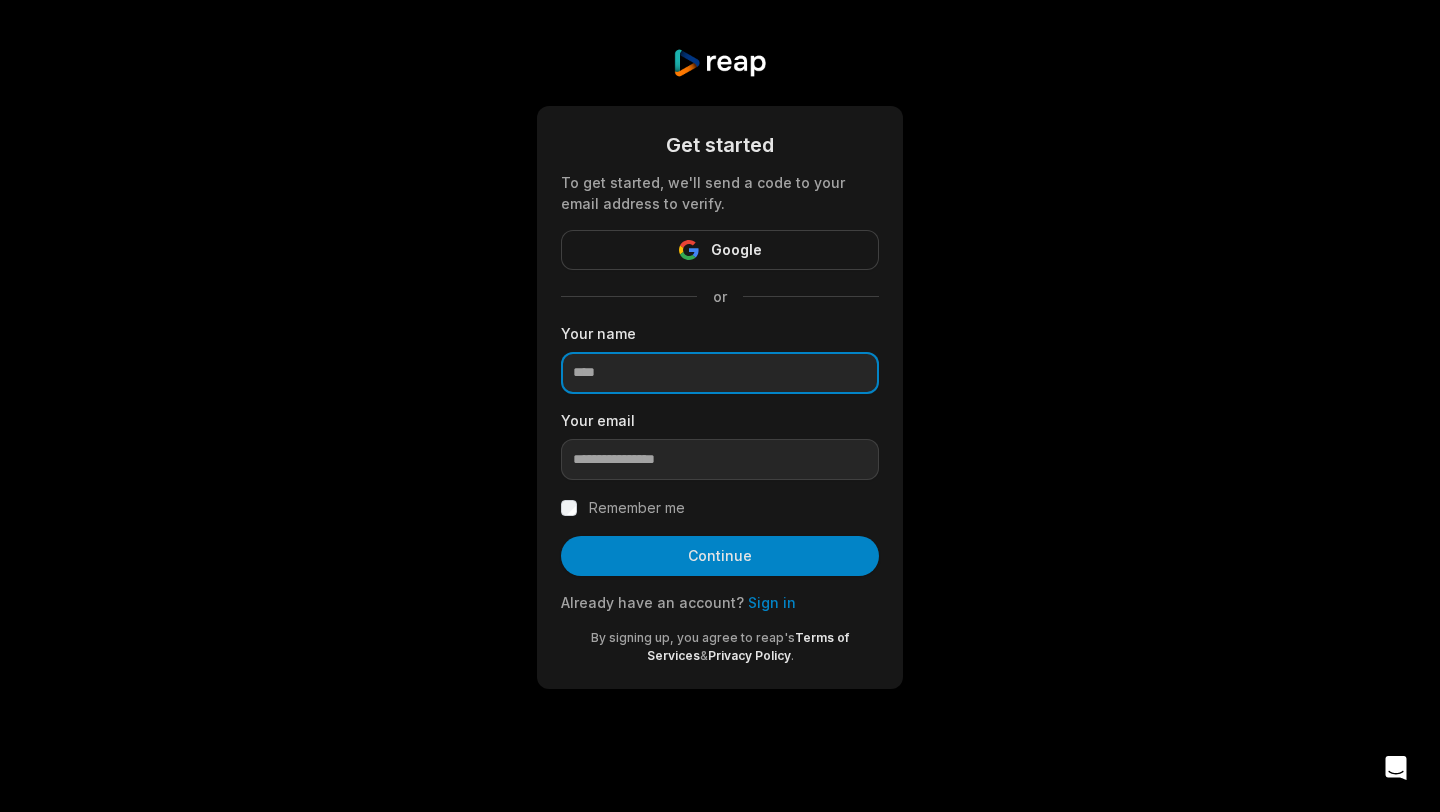 scroll, scrollTop: 0, scrollLeft: 0, axis: both 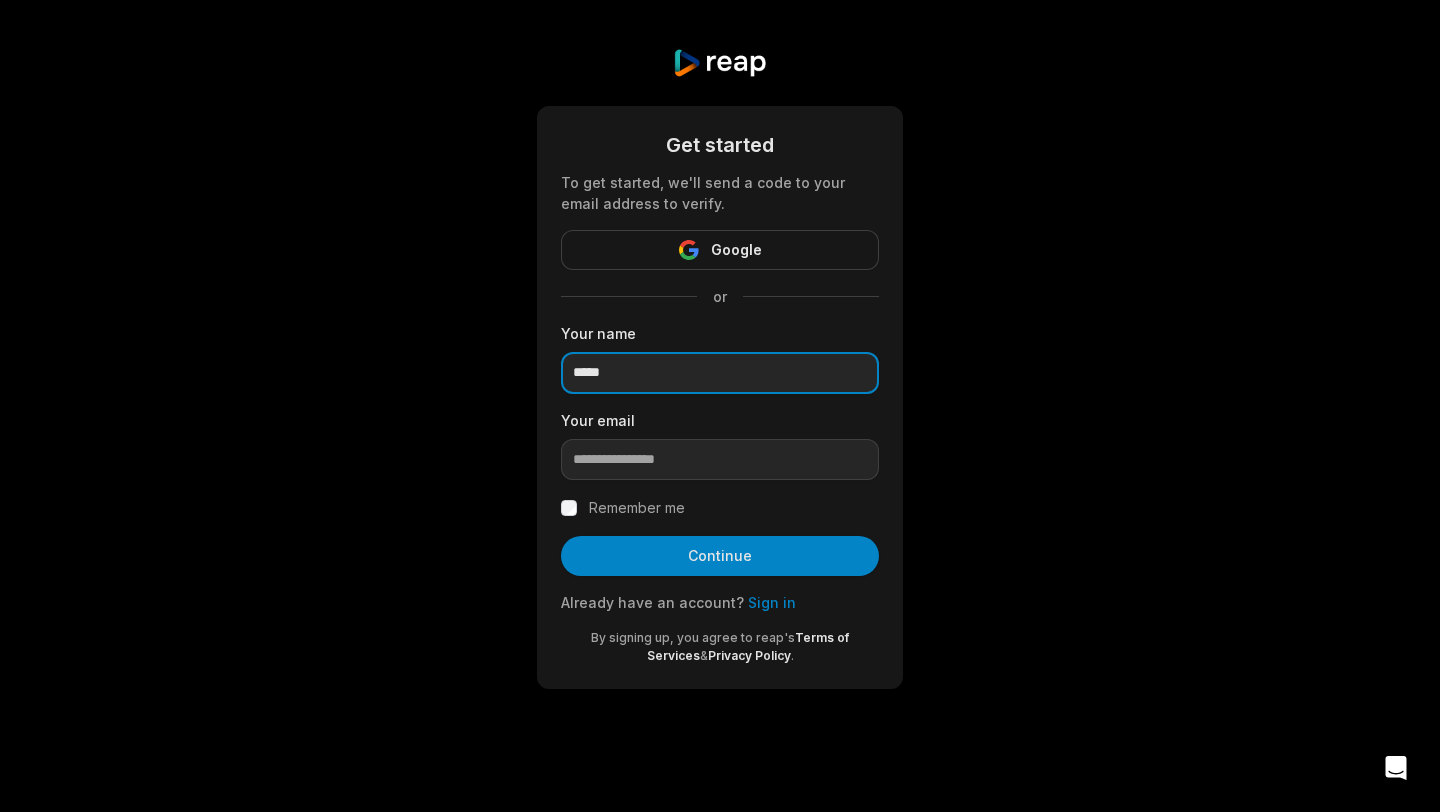 type on "**********" 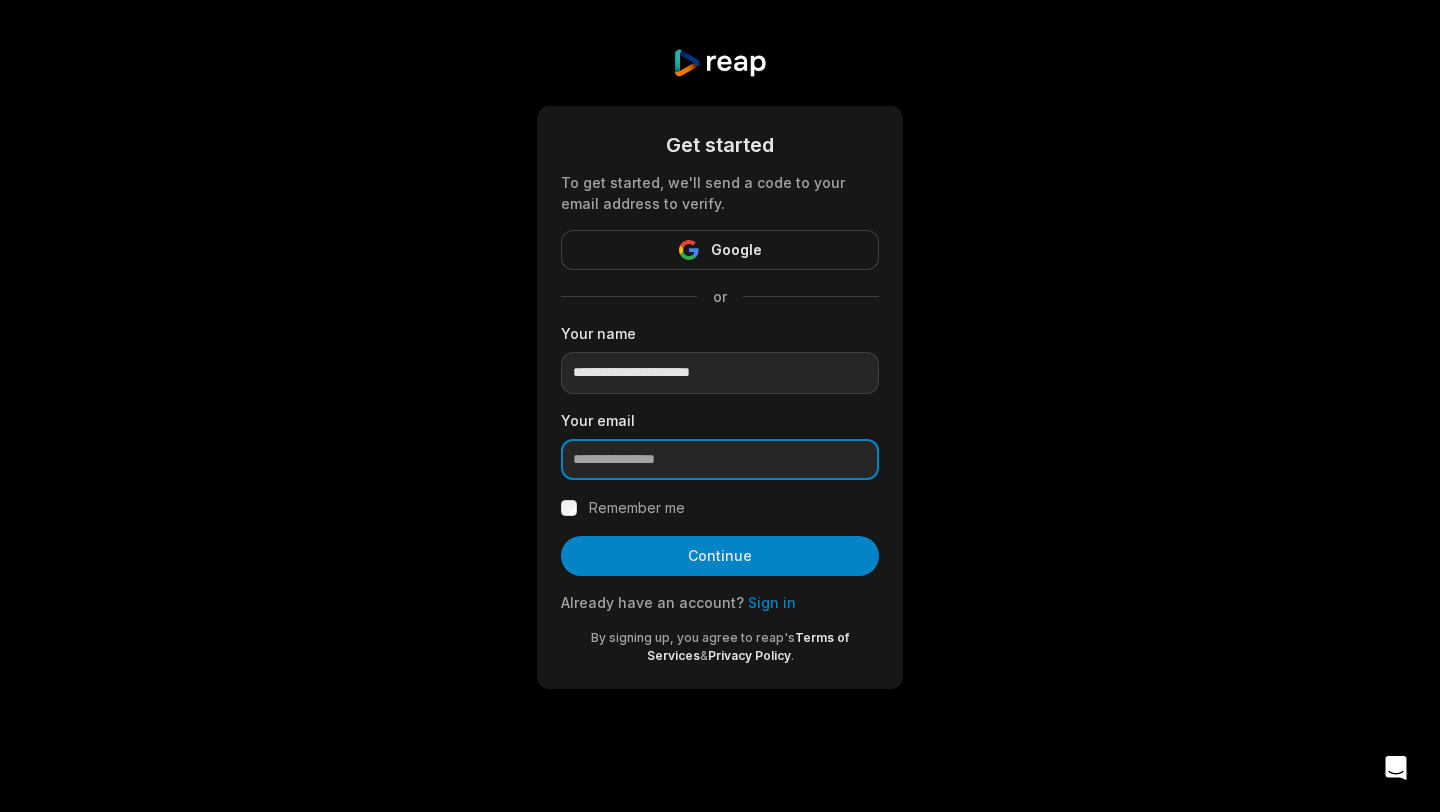 click at bounding box center (720, 460) 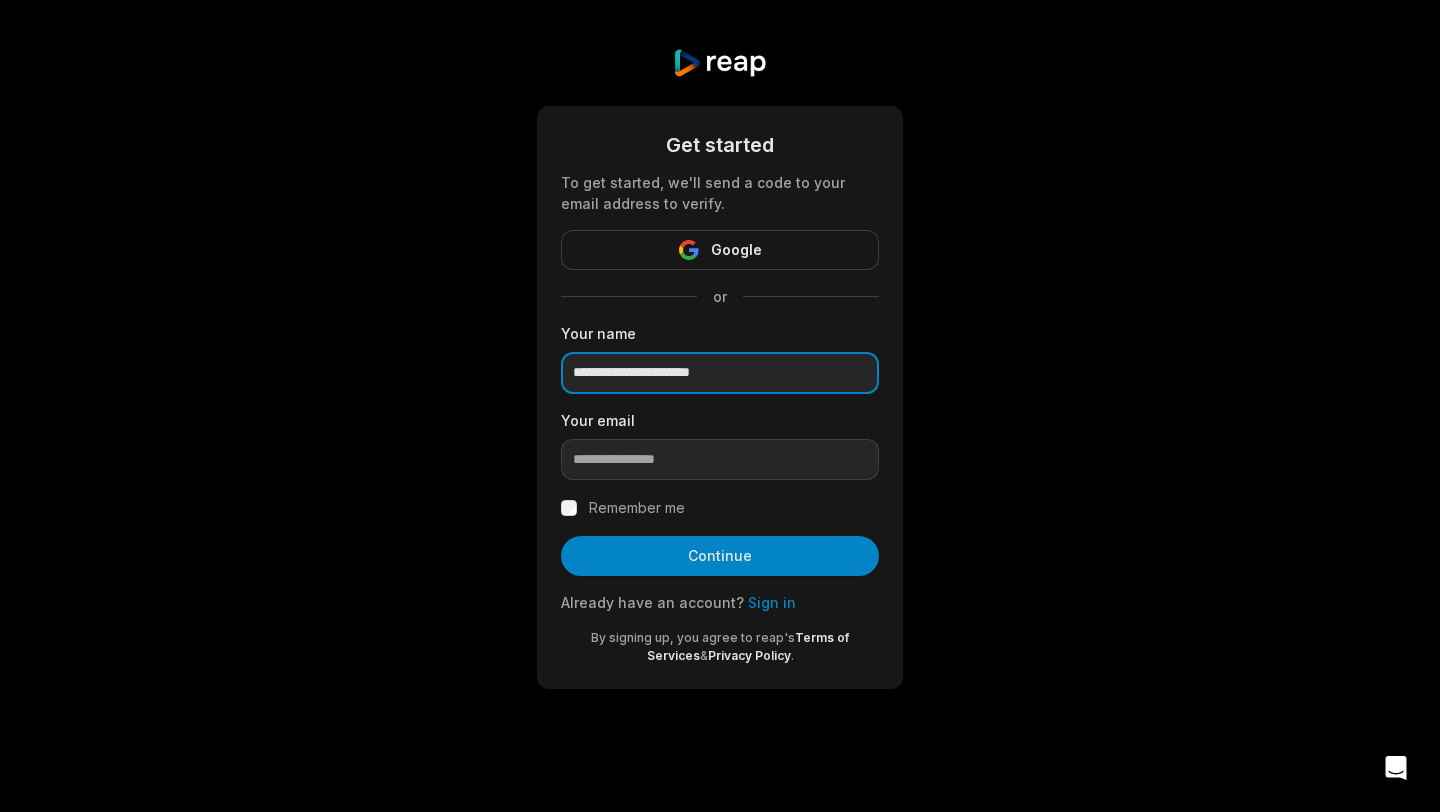 click on "**********" at bounding box center [720, 373] 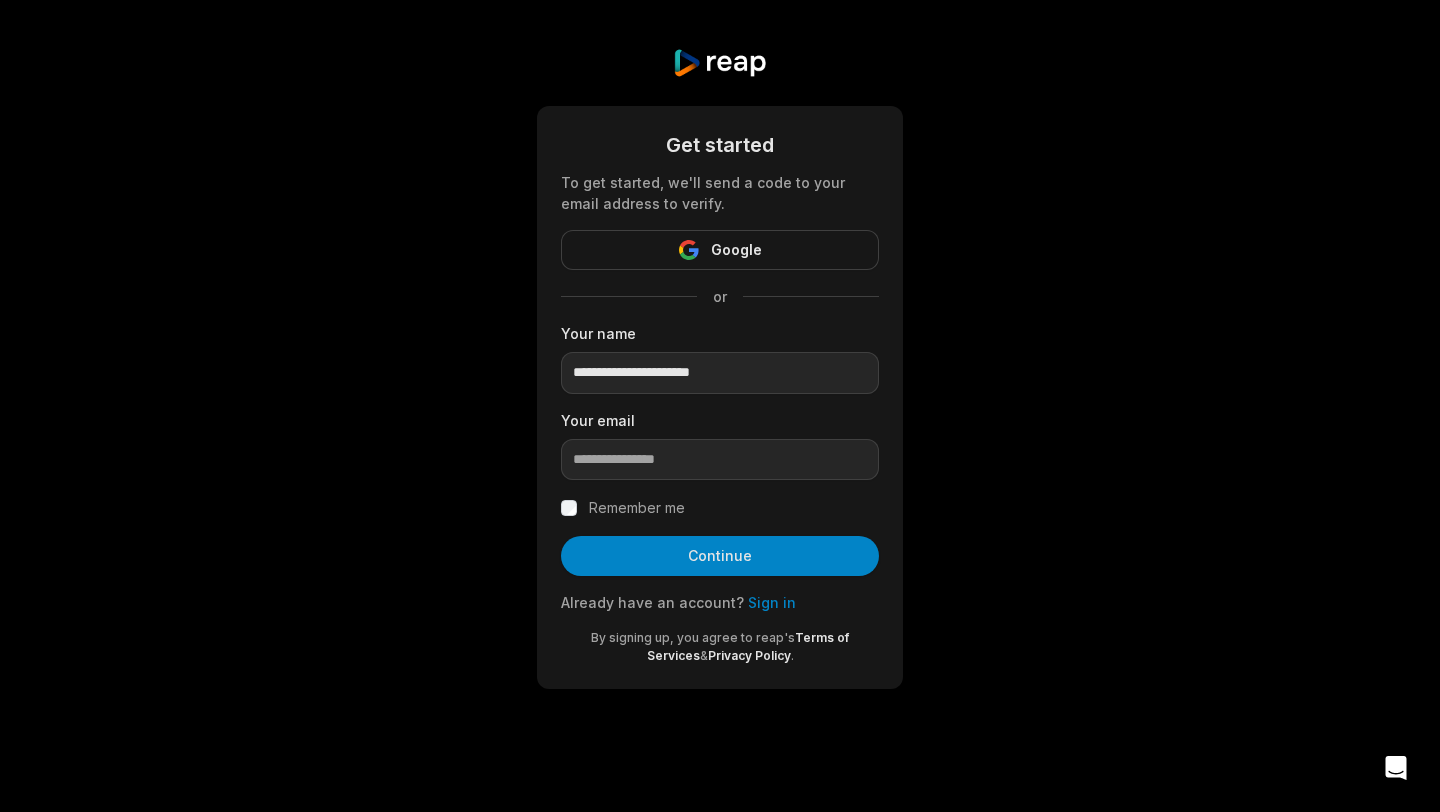 click on "Sign in" at bounding box center [772, 602] 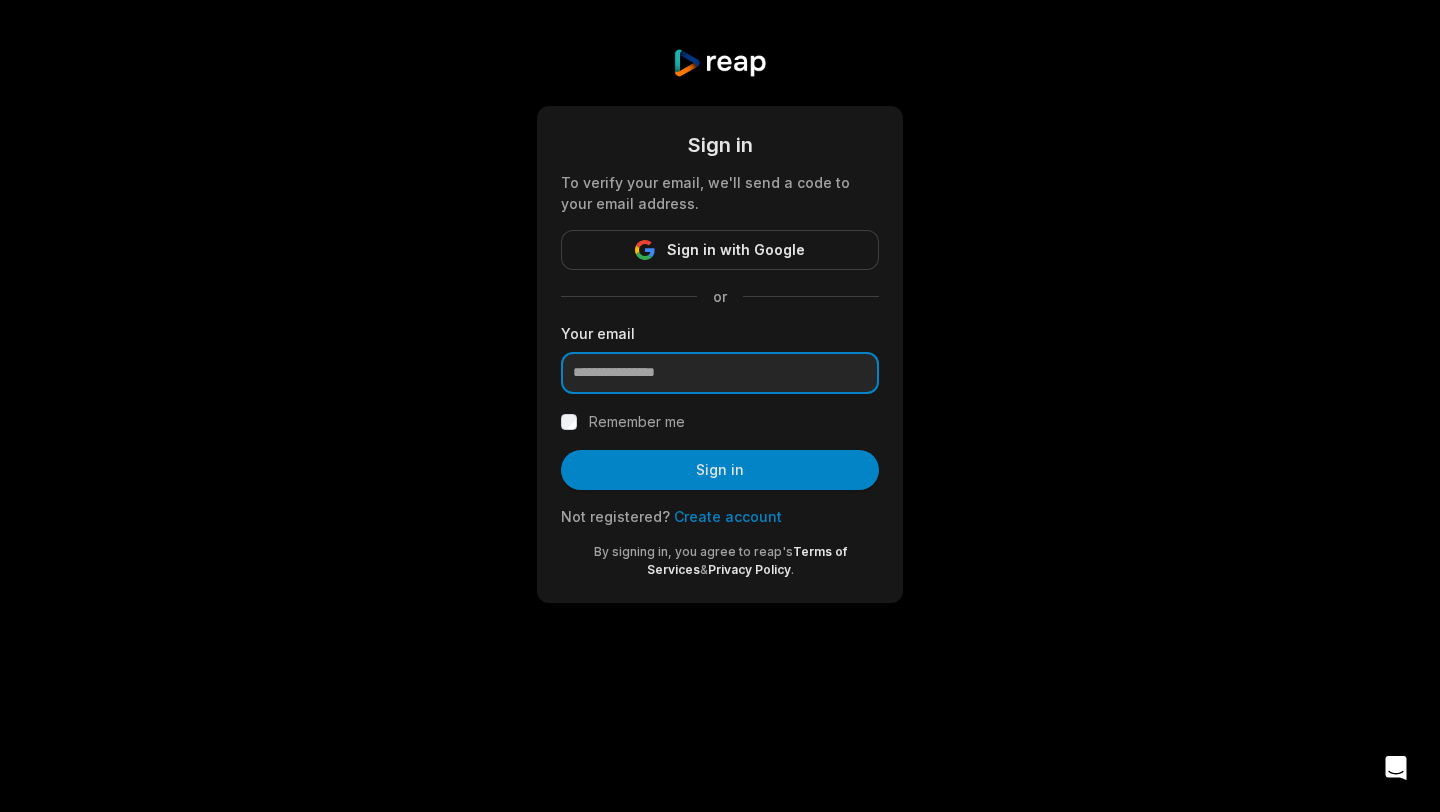 click at bounding box center (720, 373) 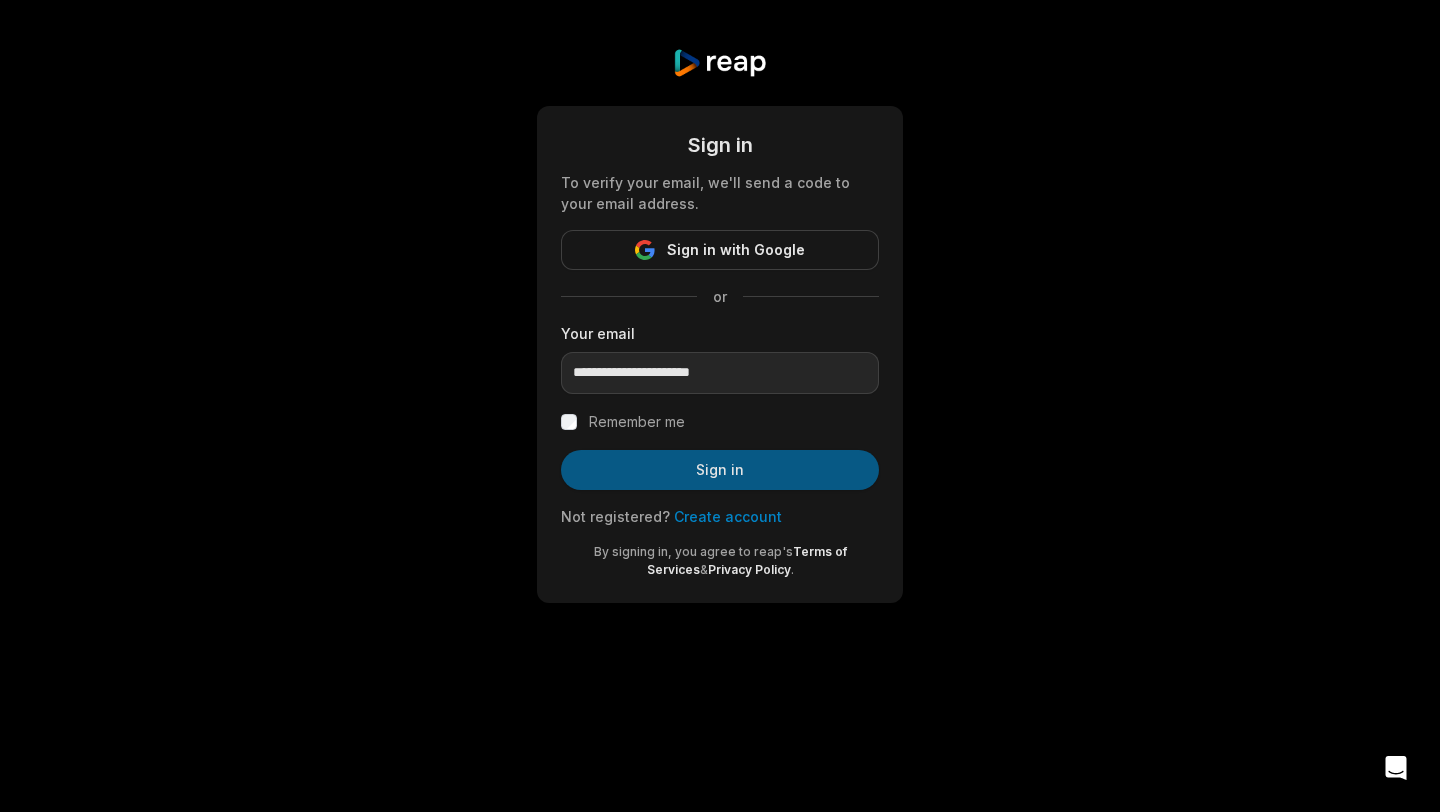 click on "Sign in" at bounding box center (720, 470) 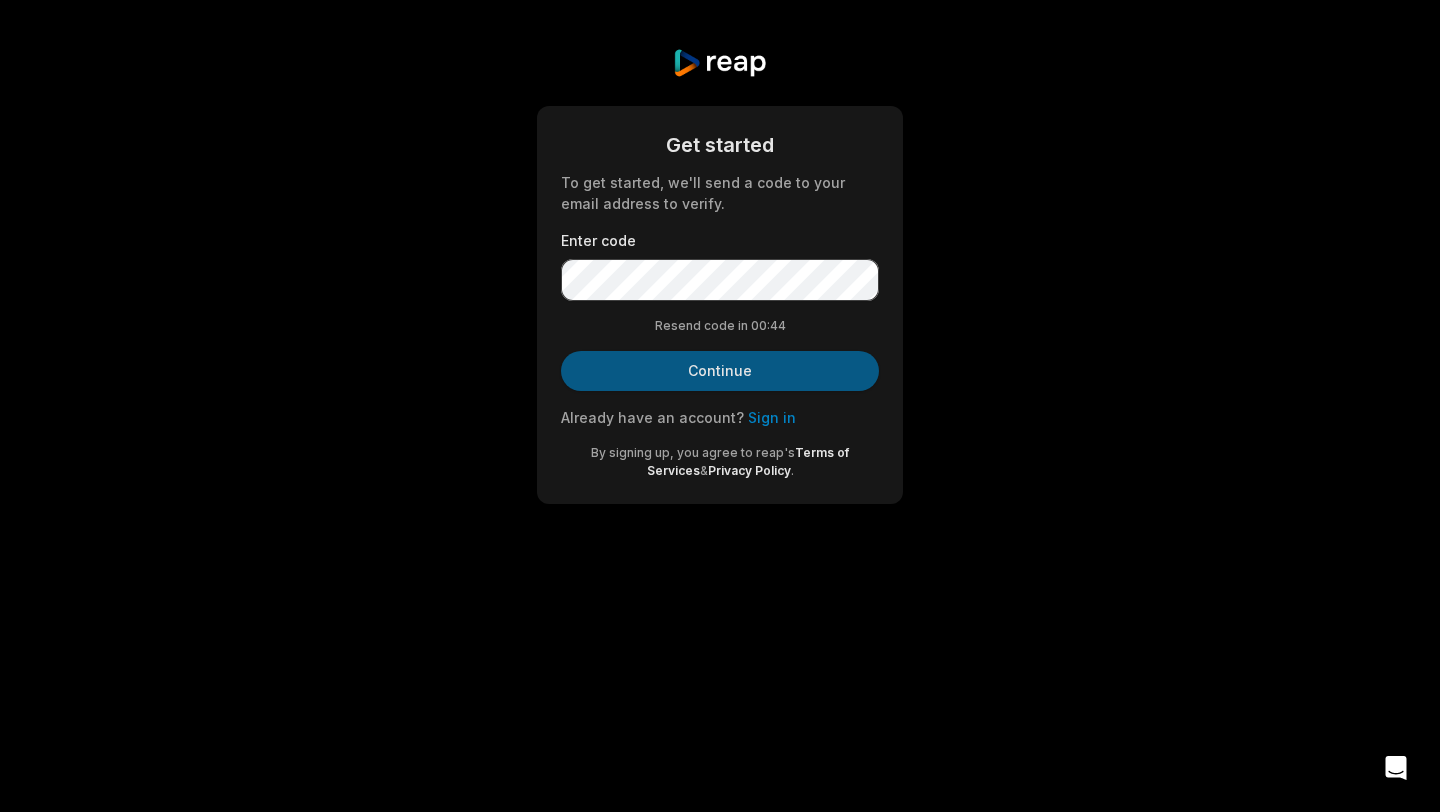 click on "Continue" at bounding box center (720, 371) 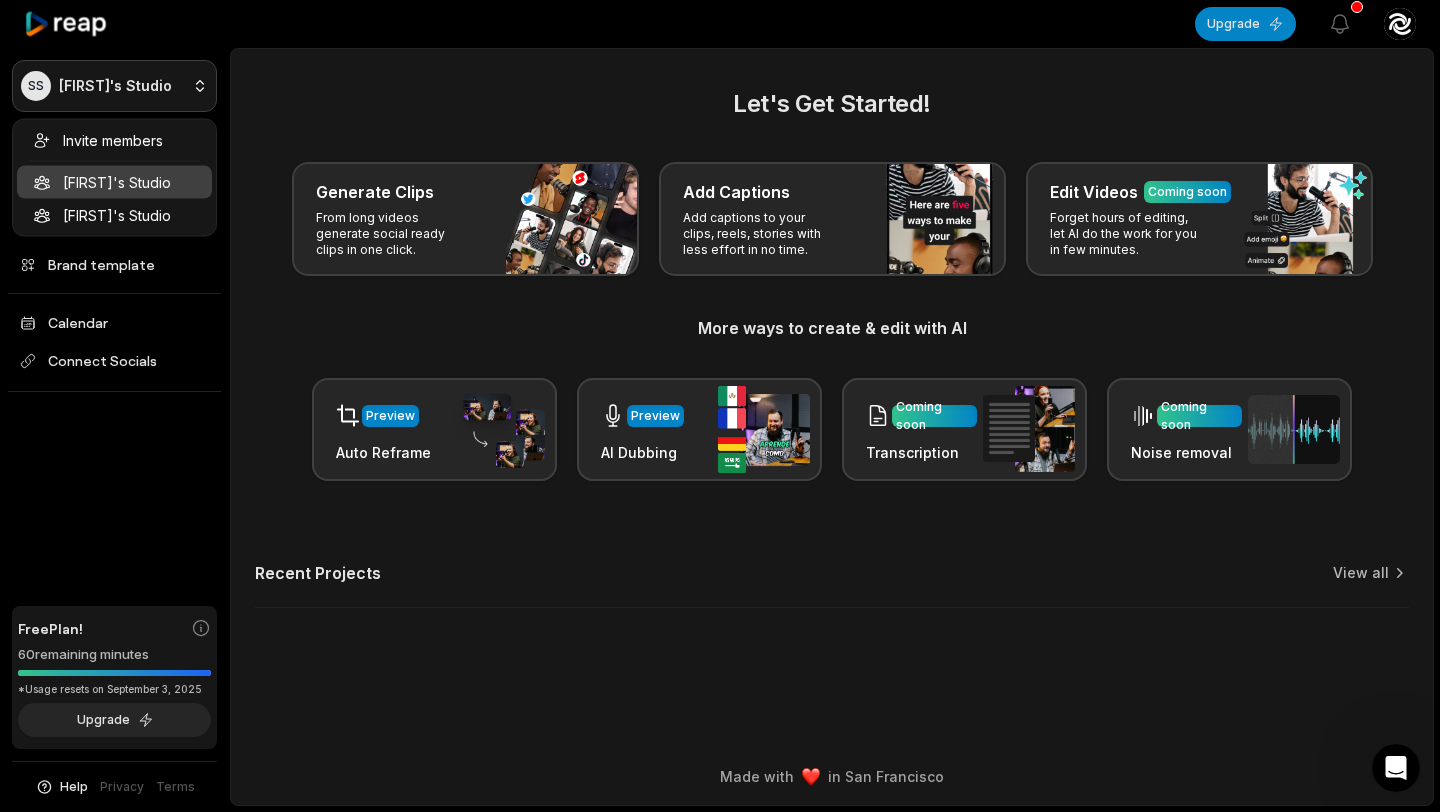 click on "SS [FIRST]'s Studio Create Project Home Projects Brand template Calendar Connect Socials Free Plan! 60 remaining minutes *Usage resets on [DATE], [YEAR] Upgrade Help Privacy Terms Open sidebar Upgrade View notifications Open user menu Let's Get Started! Generate Clips From long videos generate social ready clips in one click. Add Captions Add captions to your clips, reels, stories with less effort in no time. Edit Videos Coming soon Forget hours of editing, let AI do the work for you in few minutes. More ways to create & edit with AI Preview Auto Reframe Preview AI Dubbing Coming soon Transcription Coming soon Noise removal Recent Projects View all Made with in [CITY] Invite members [FIRST]'s Studio [FIRST]'s Studio" at bounding box center (720, 406) 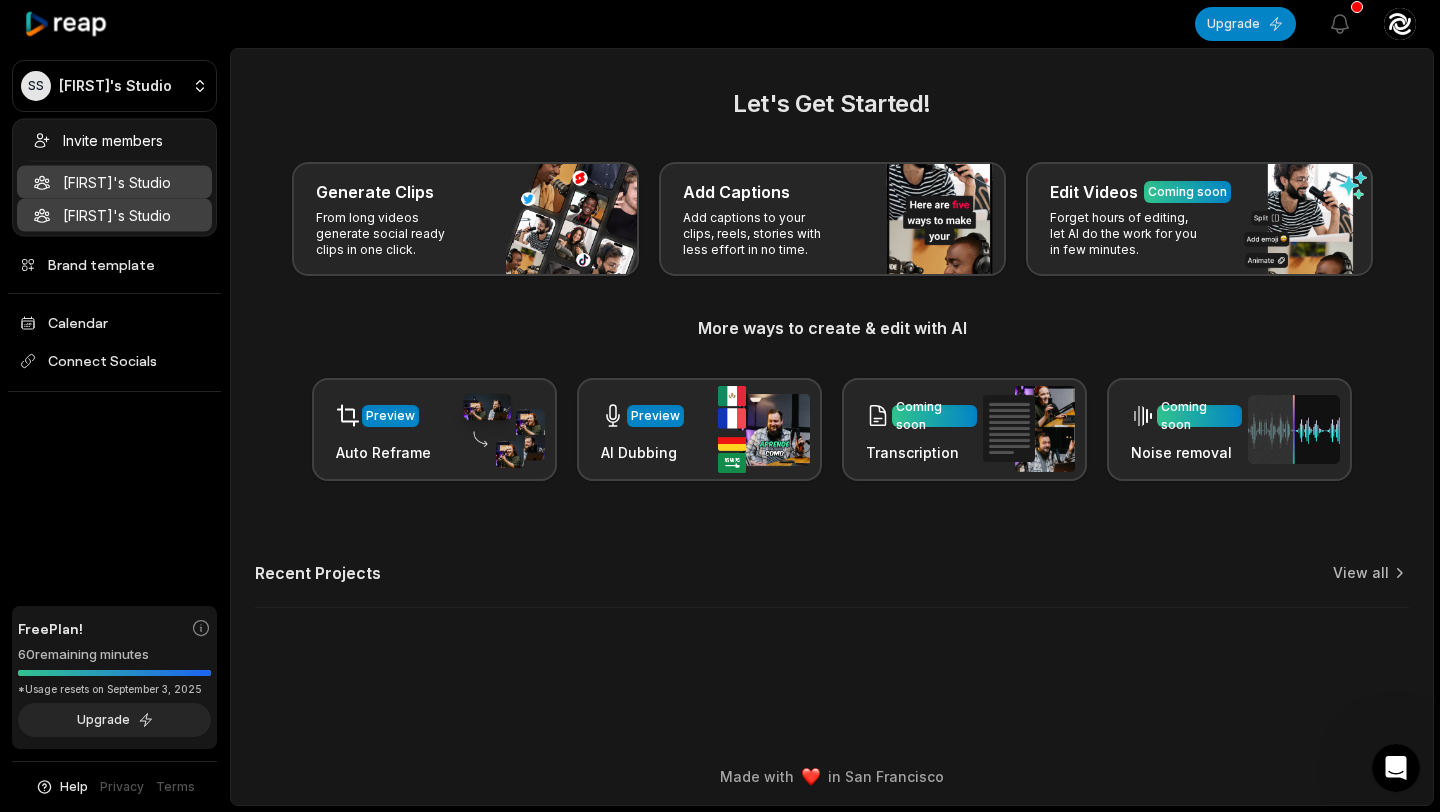 click on "[FIRST]'s Studio" at bounding box center [114, 215] 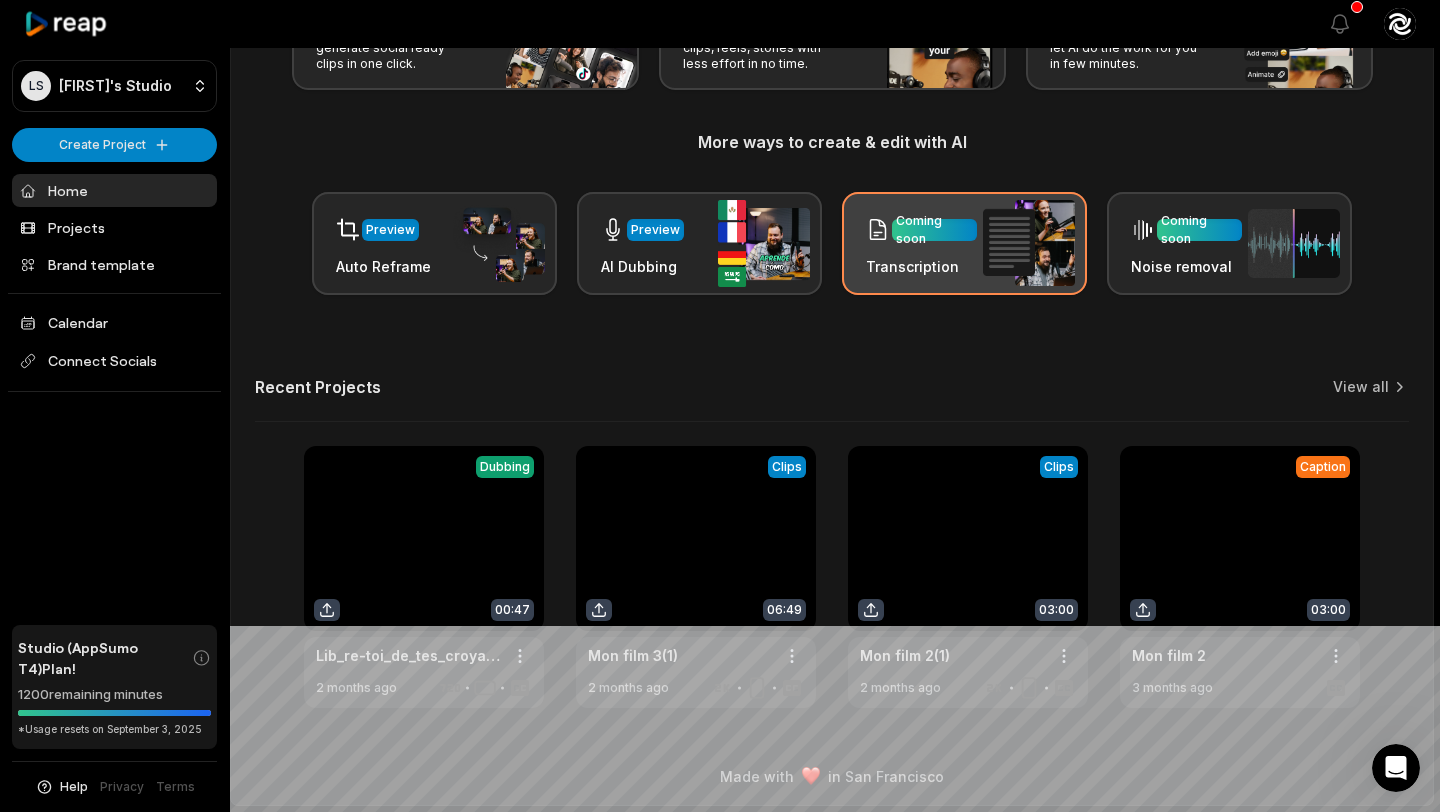 scroll, scrollTop: 79, scrollLeft: 0, axis: vertical 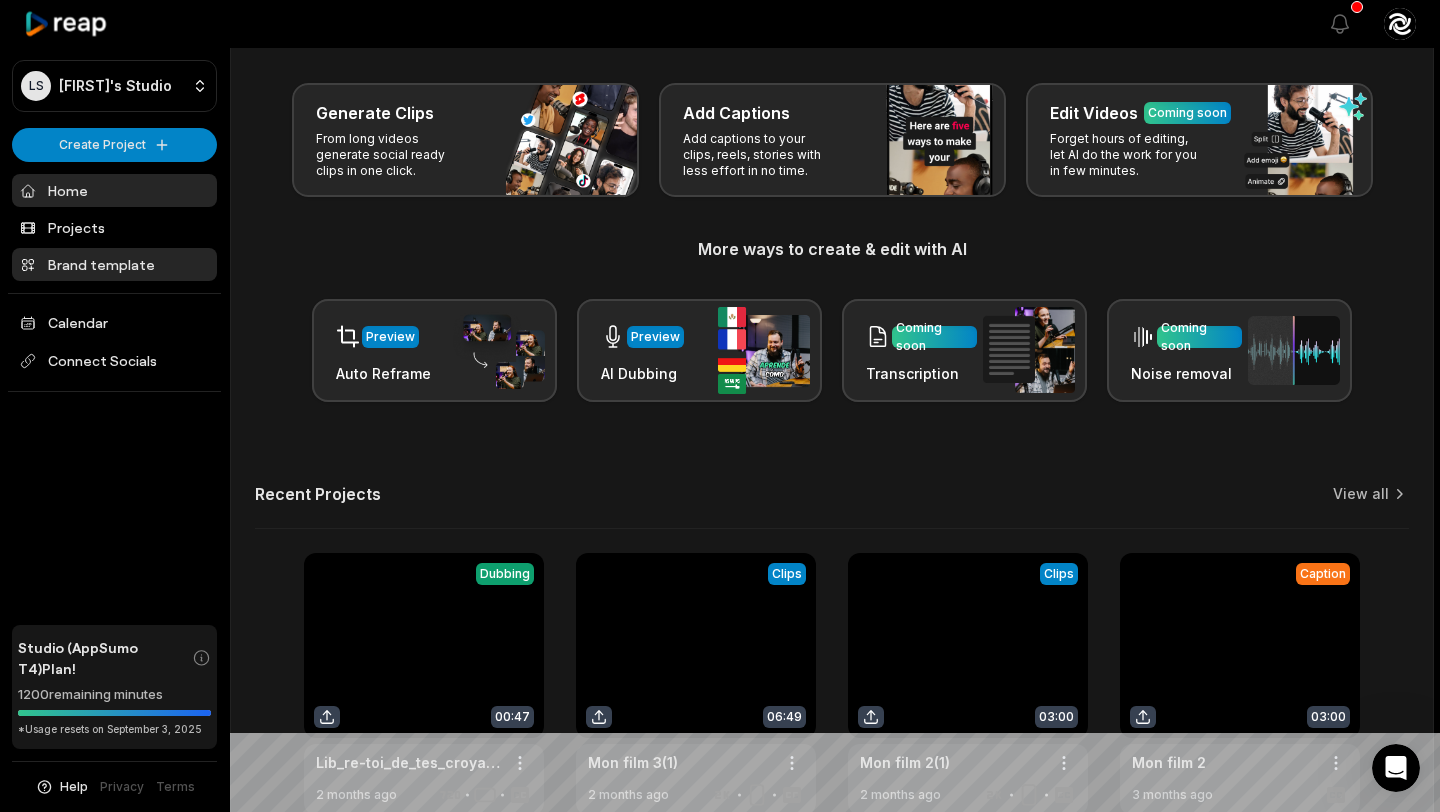 click on "Brand template" at bounding box center [114, 264] 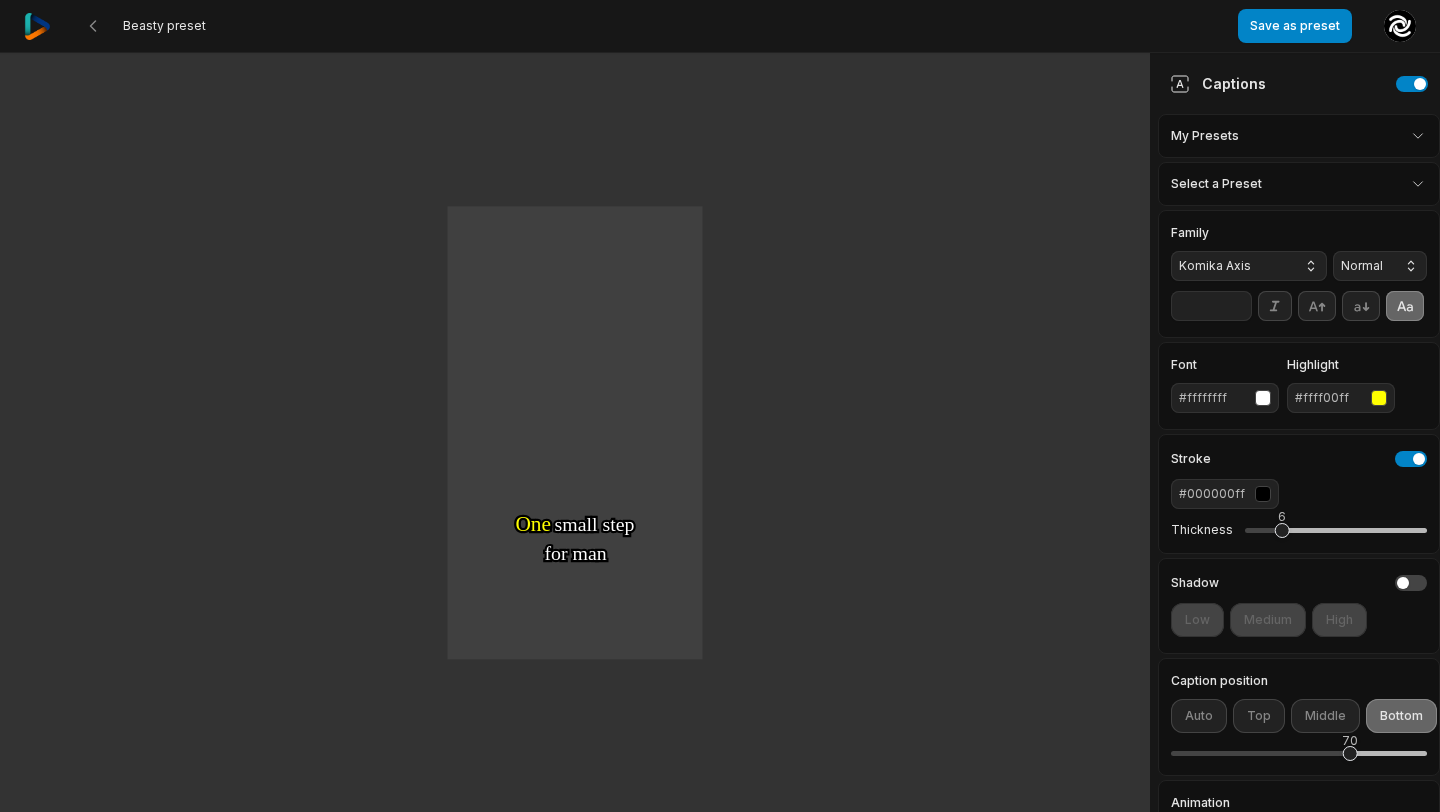 scroll, scrollTop: 0, scrollLeft: 0, axis: both 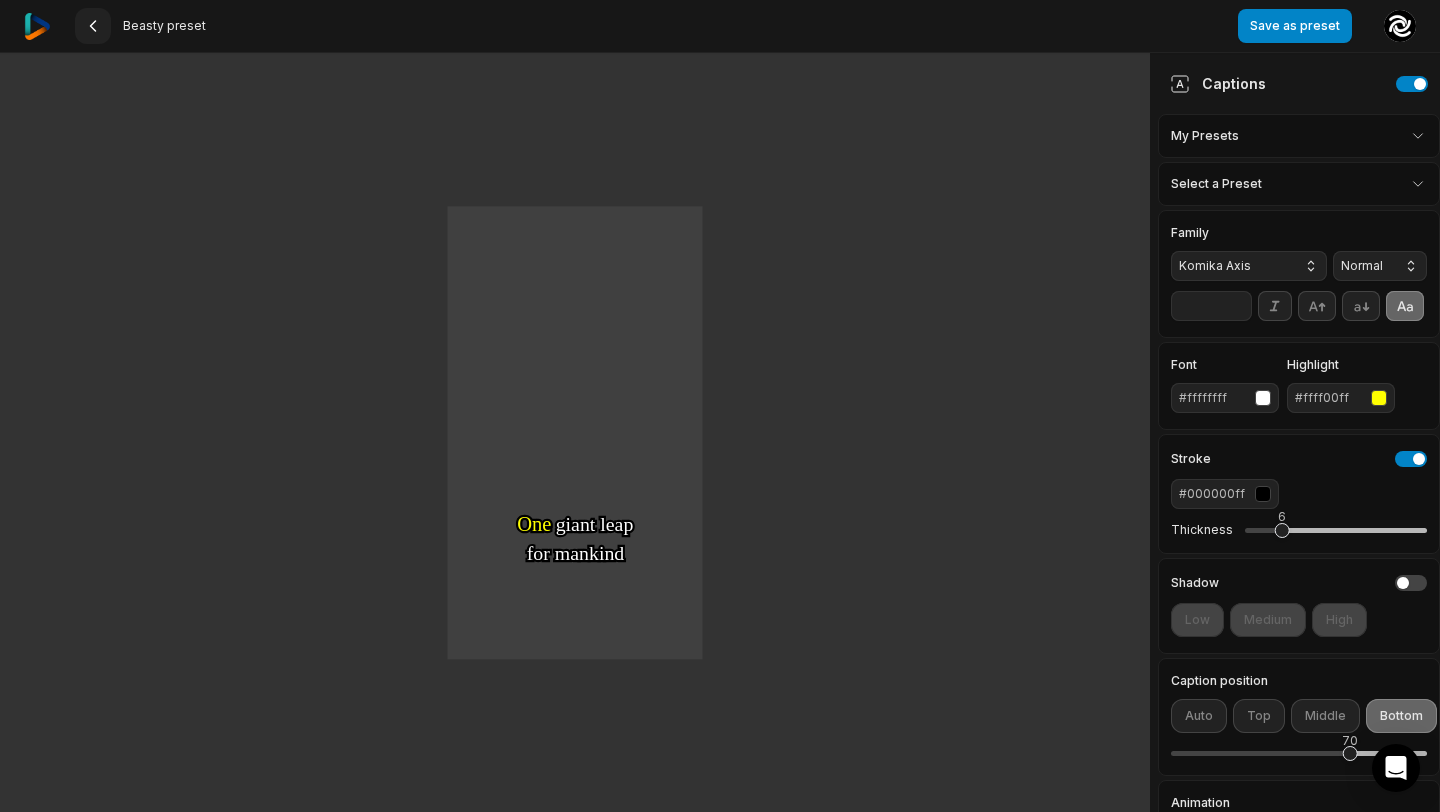 click 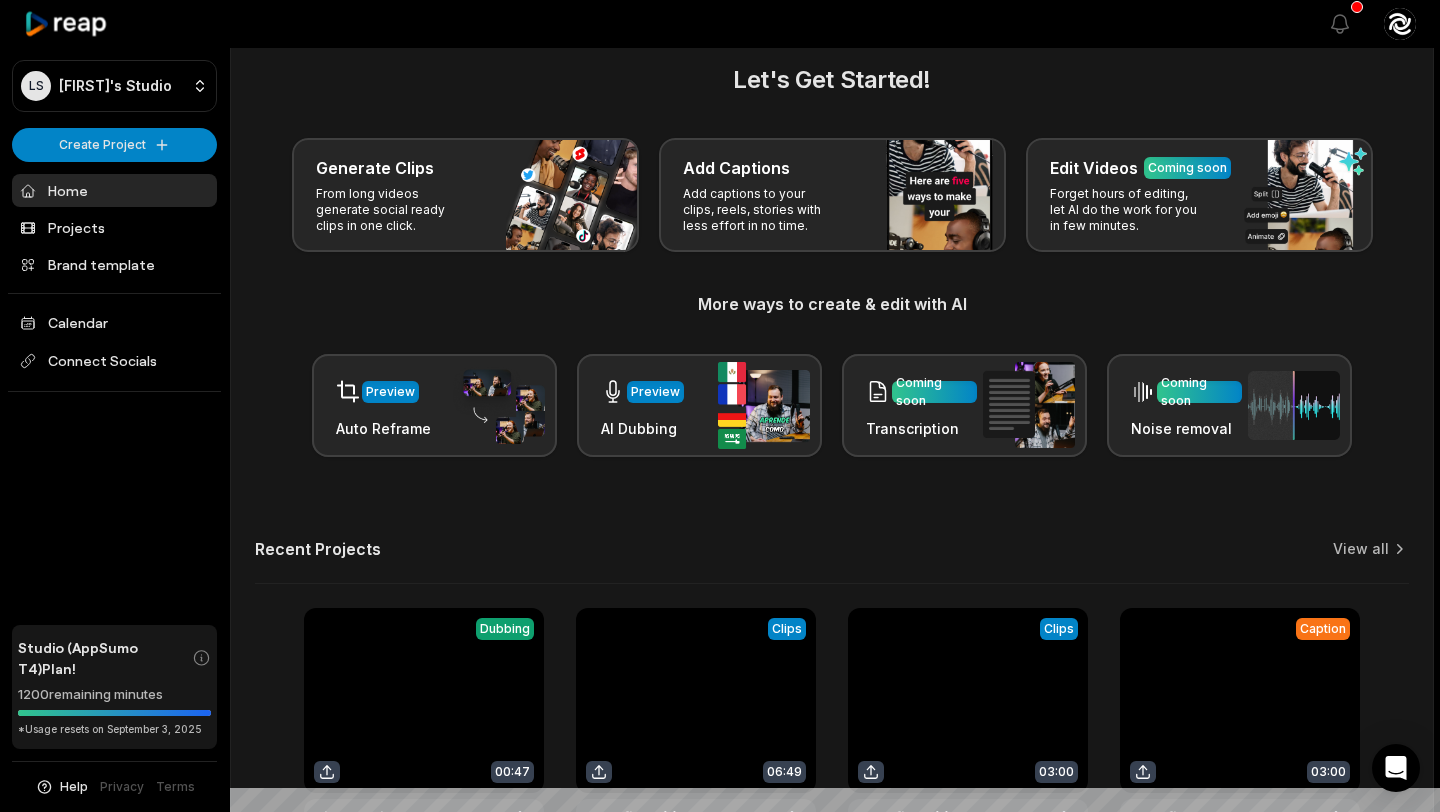 scroll, scrollTop: 0, scrollLeft: 0, axis: both 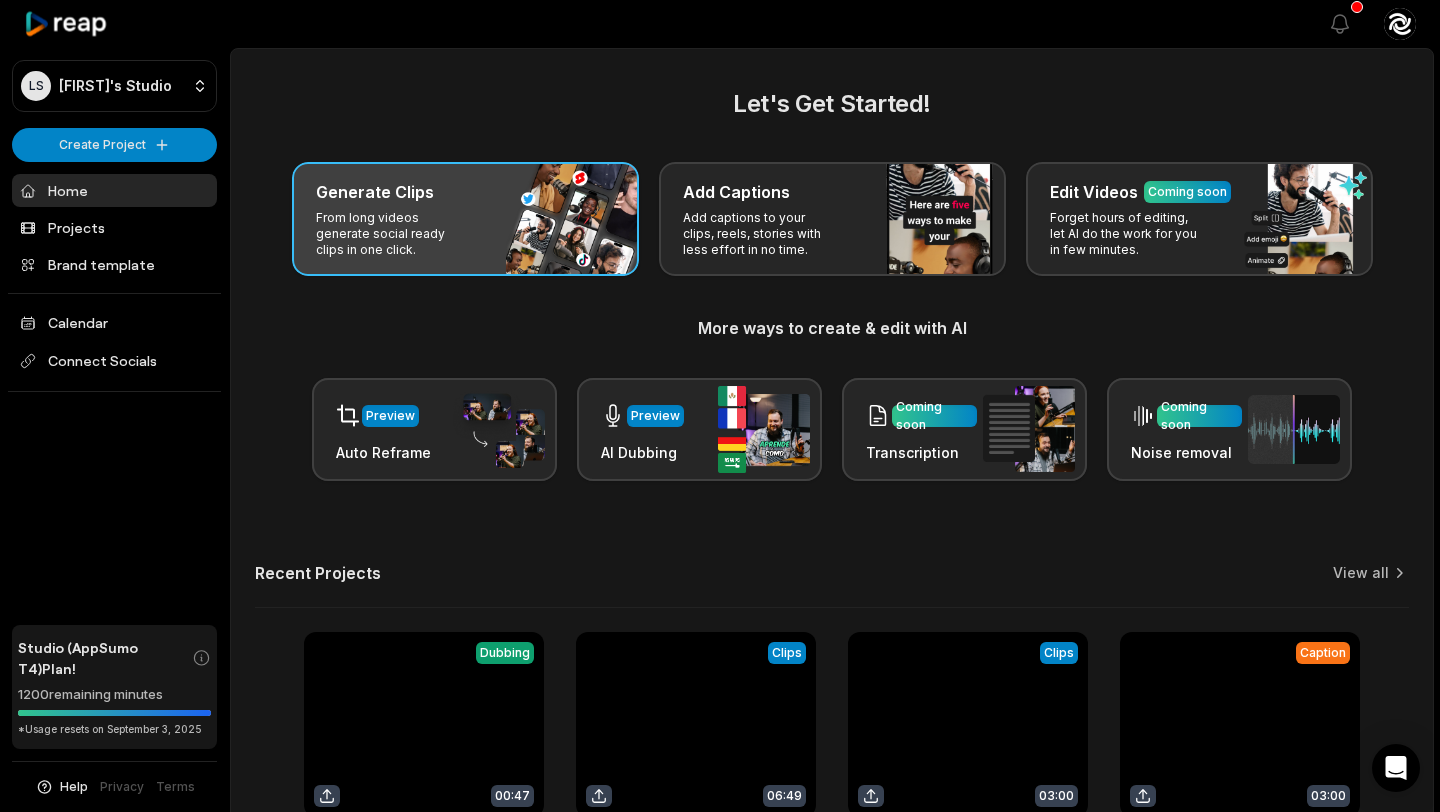 click on "Generate Clips From long videos generate social ready clips in one click." at bounding box center (465, 219) 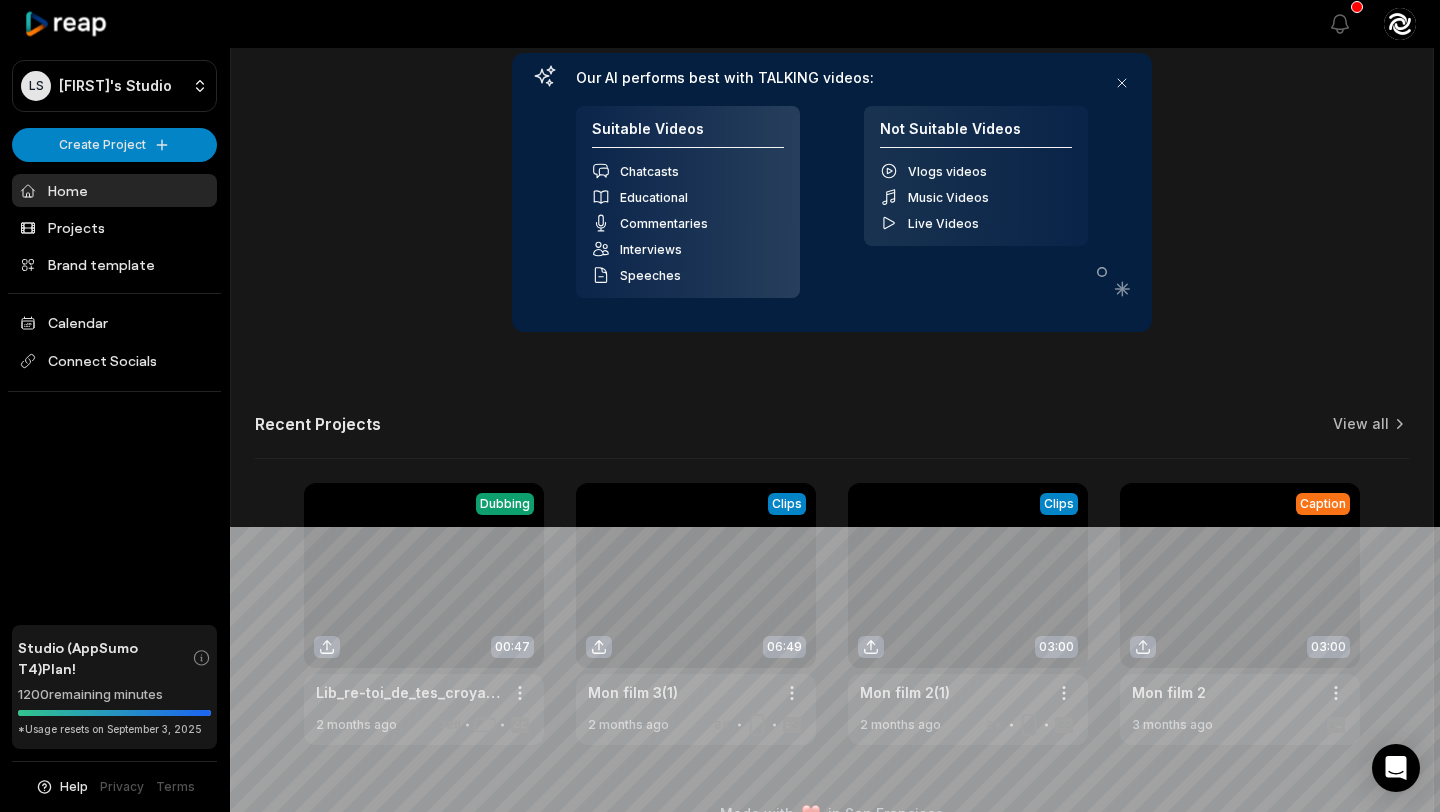 scroll, scrollTop: 0, scrollLeft: 0, axis: both 